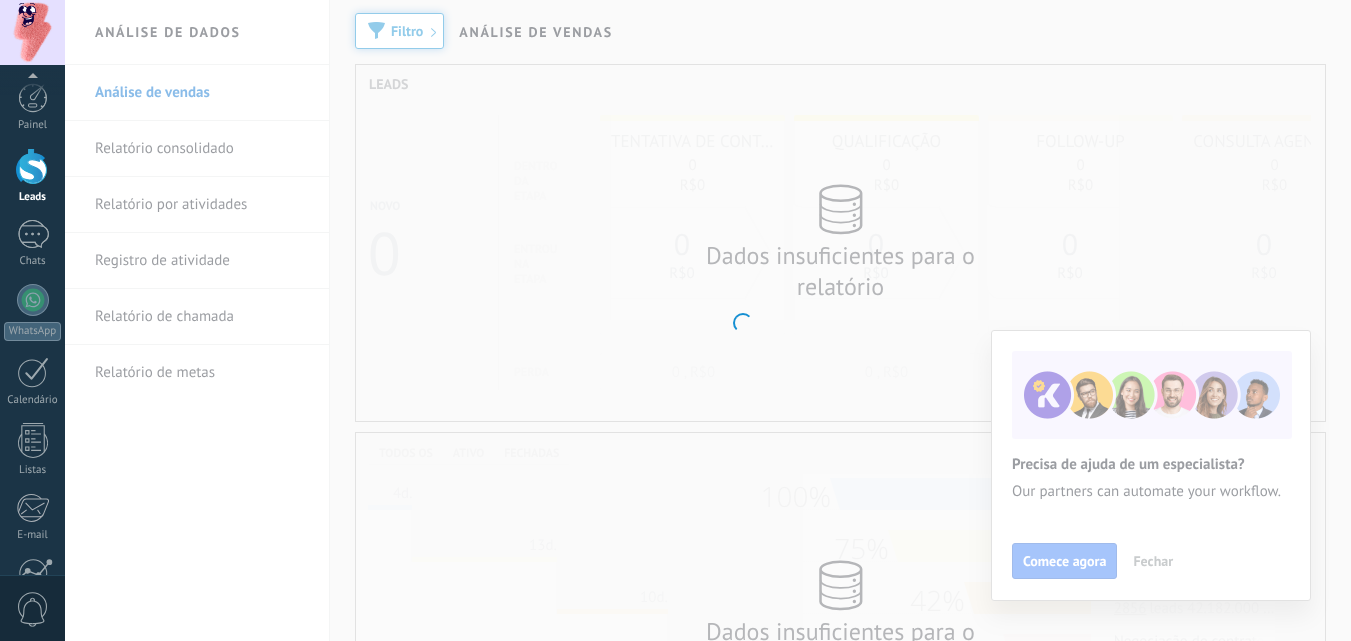 scroll, scrollTop: 0, scrollLeft: 0, axis: both 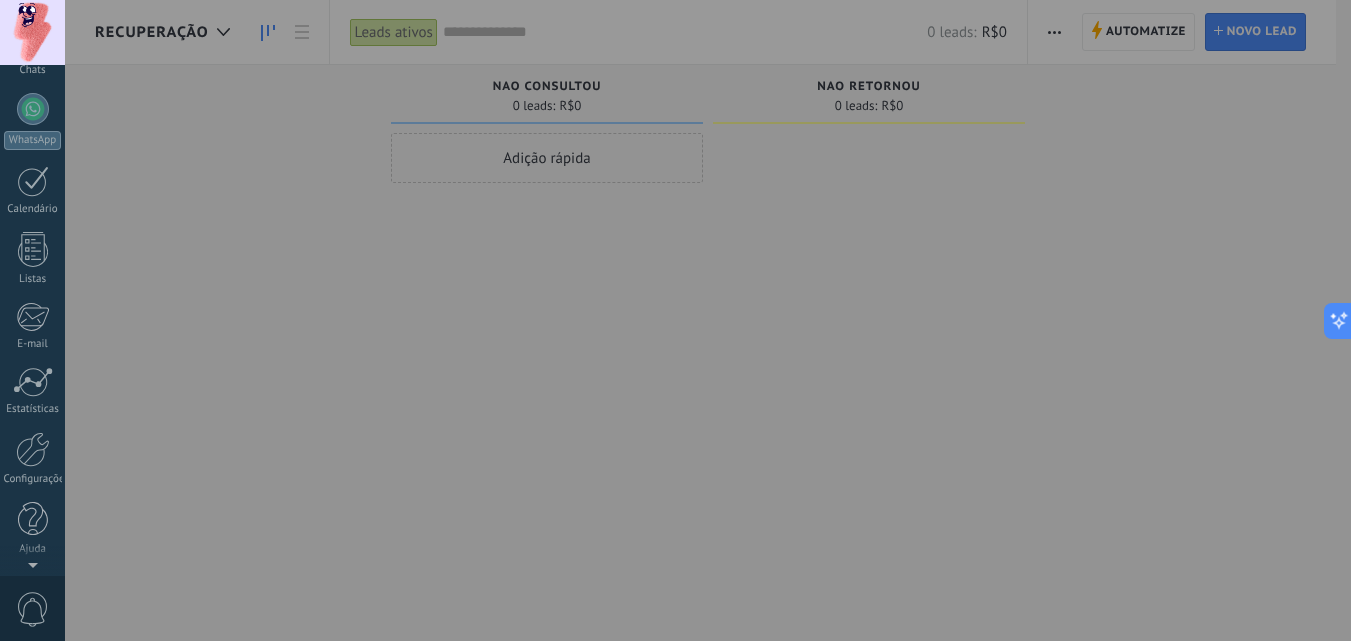 click at bounding box center (33, -25) 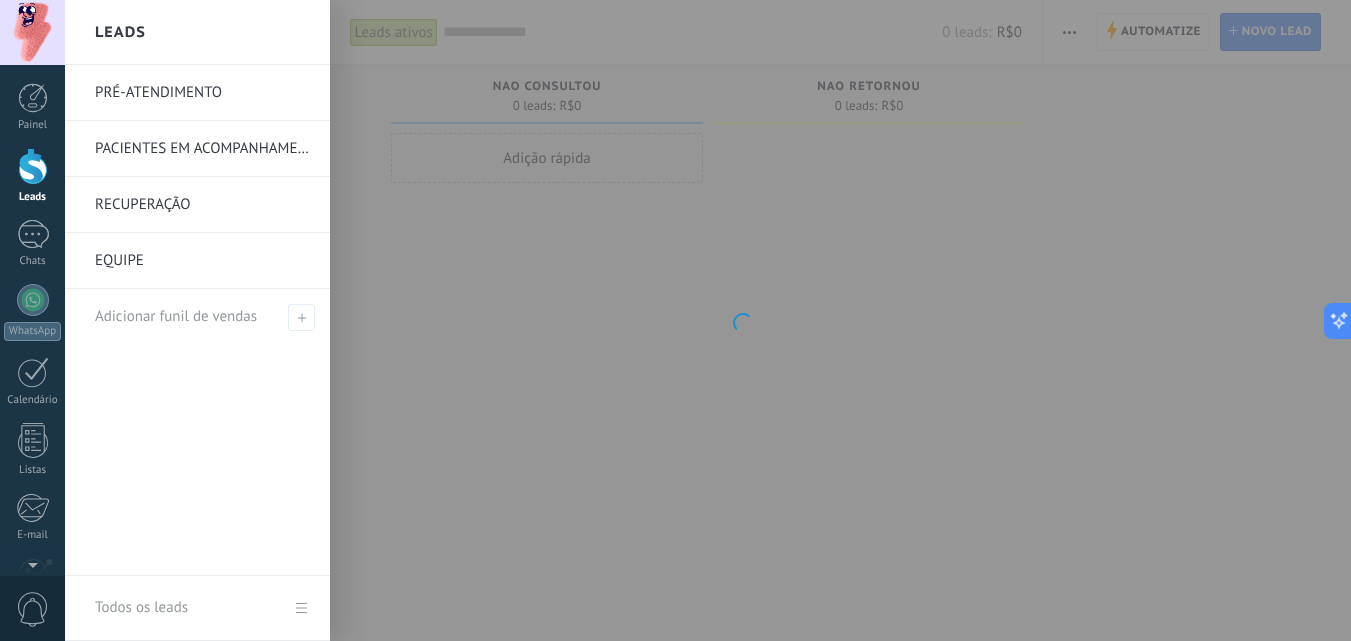 click on "PRÉ-ATENDIMENTO" at bounding box center [202, 93] 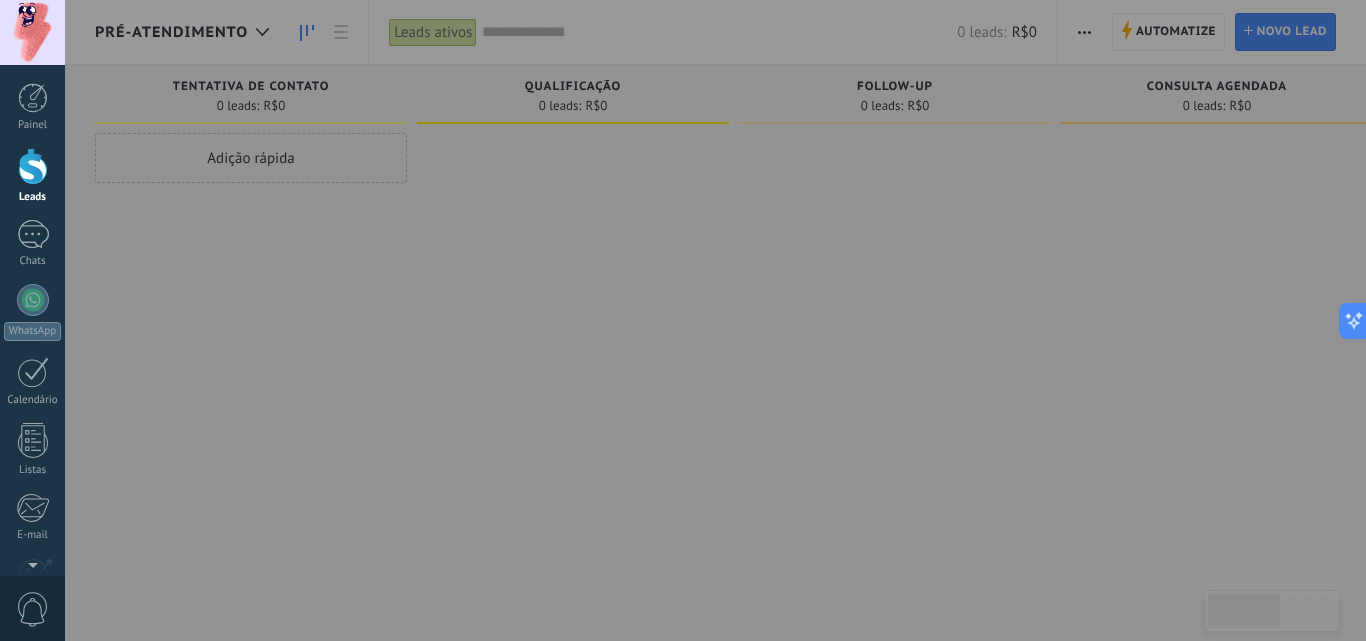 click at bounding box center (748, 320) 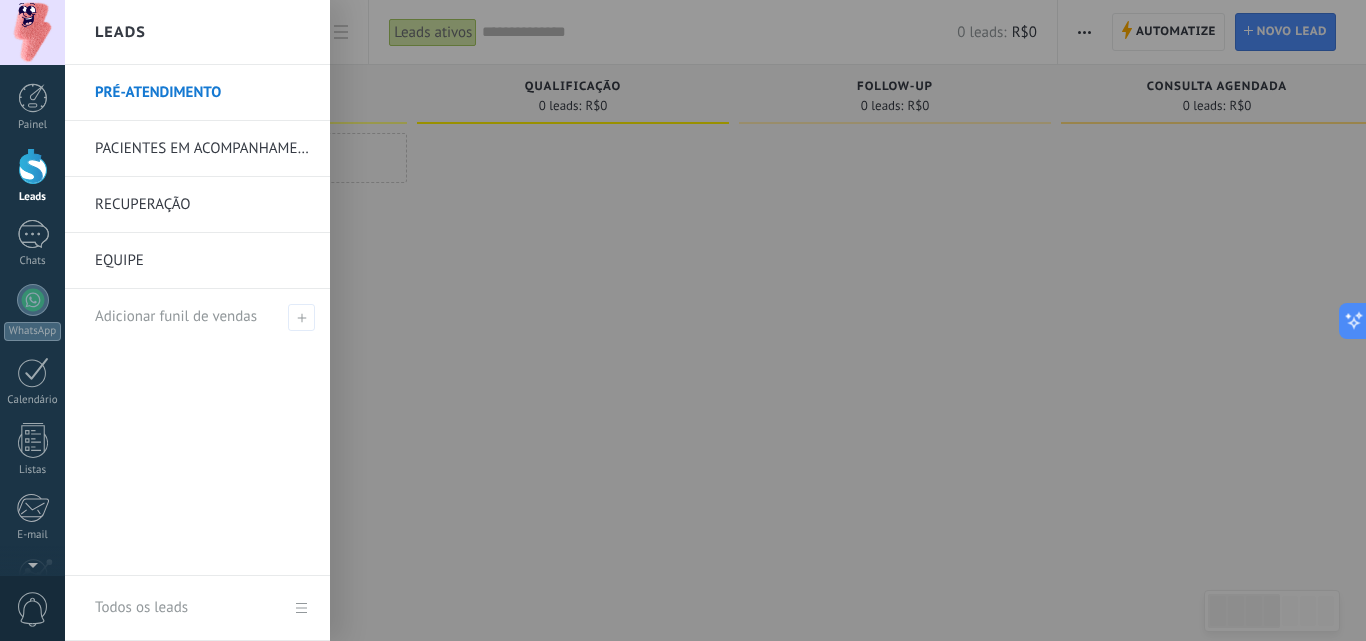 click on "PACIENTES EM ACOMPANHAMENTO" at bounding box center [202, 149] 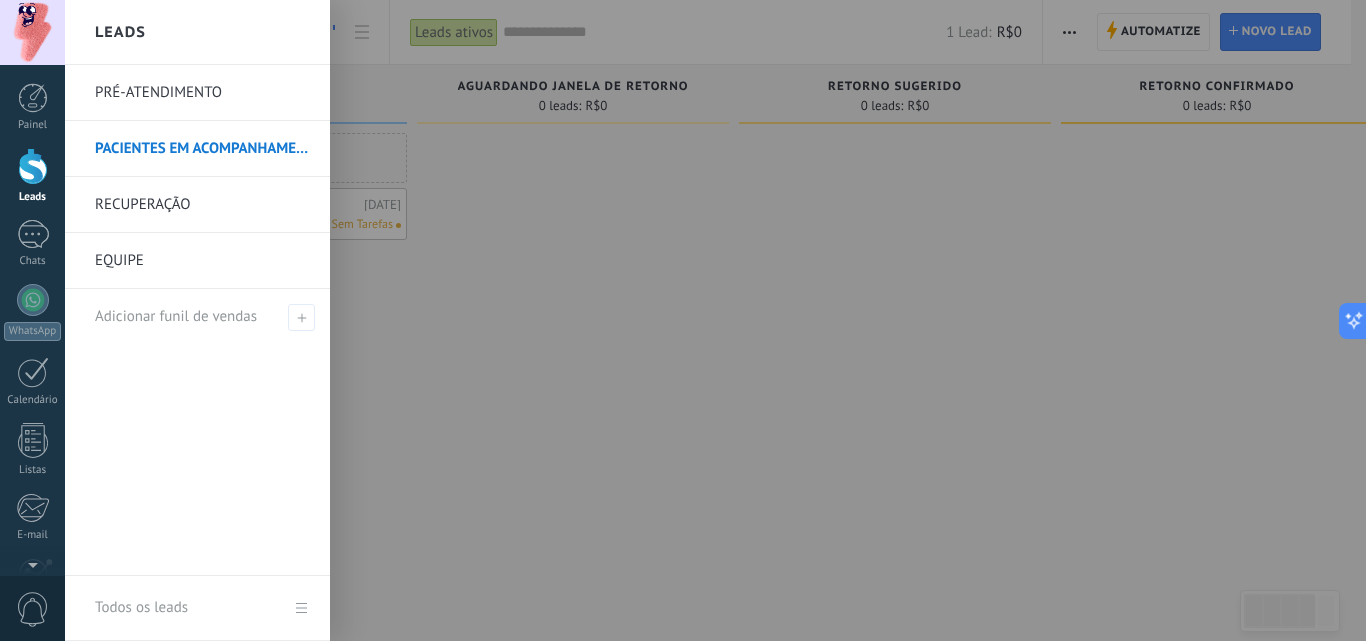 click on "RECUPERAÇÃO" at bounding box center (202, 205) 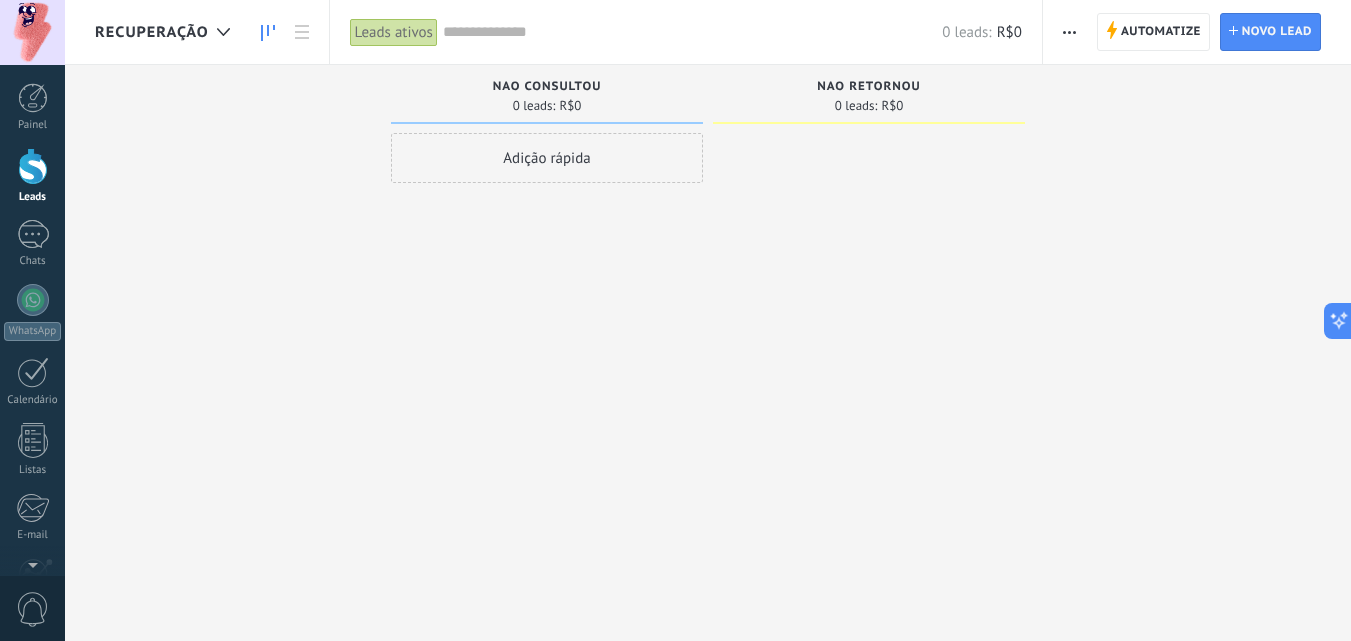 click on "Adição rápida" at bounding box center (547, 158) 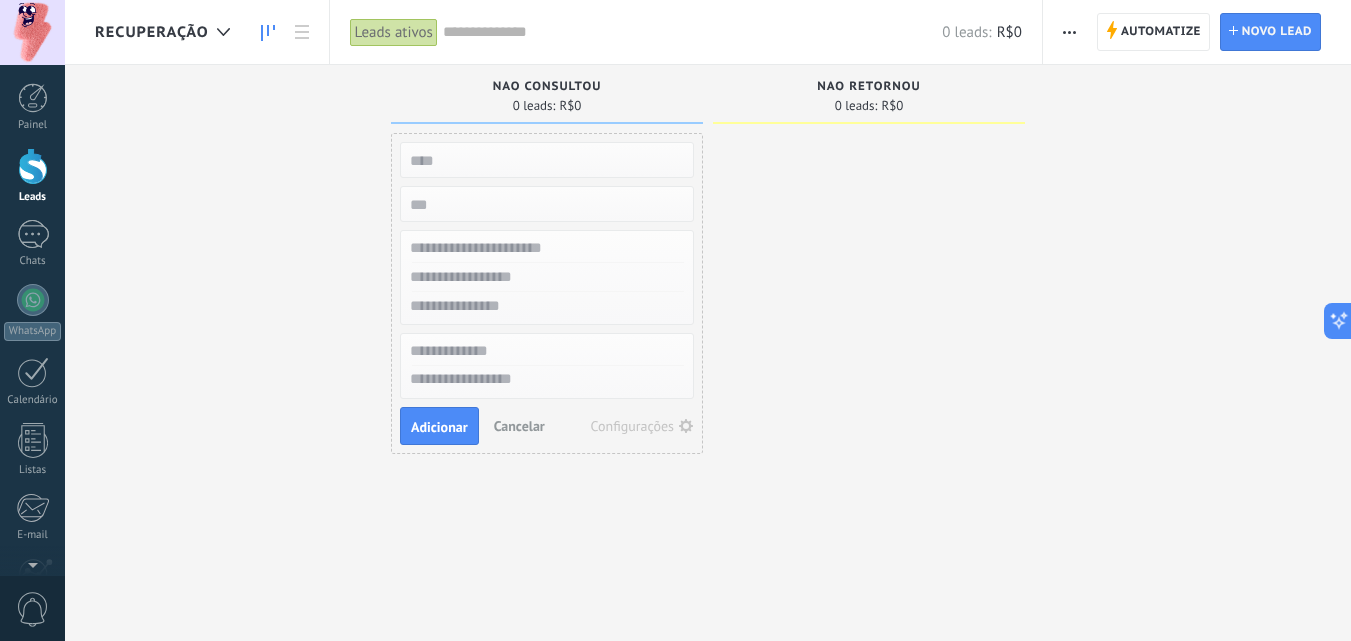 click on "Cancelar" at bounding box center (519, 426) 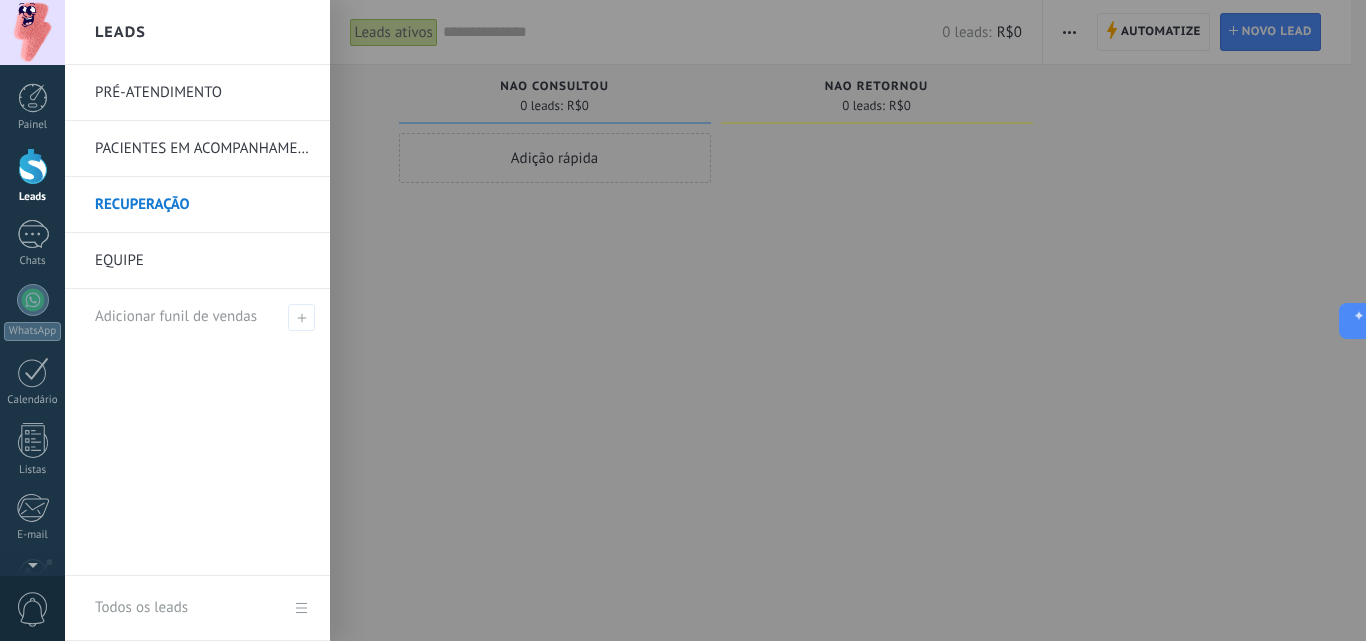 click on "EQUIPE" at bounding box center [202, 261] 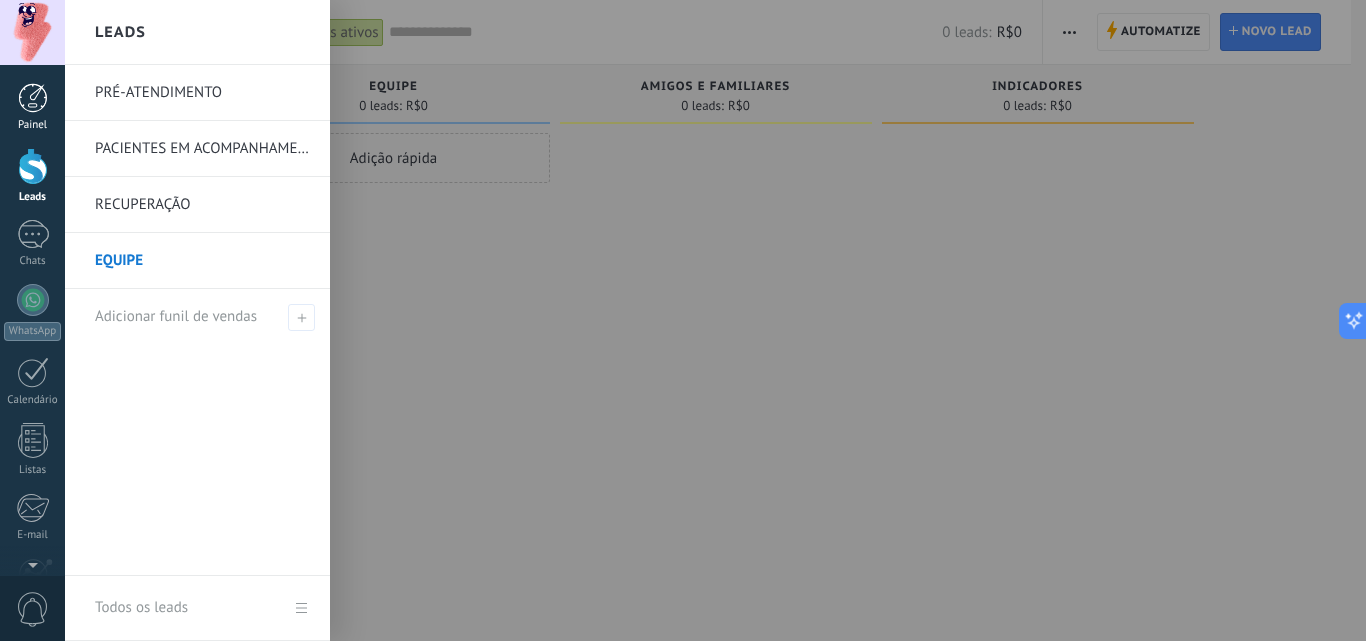 click at bounding box center (33, 98) 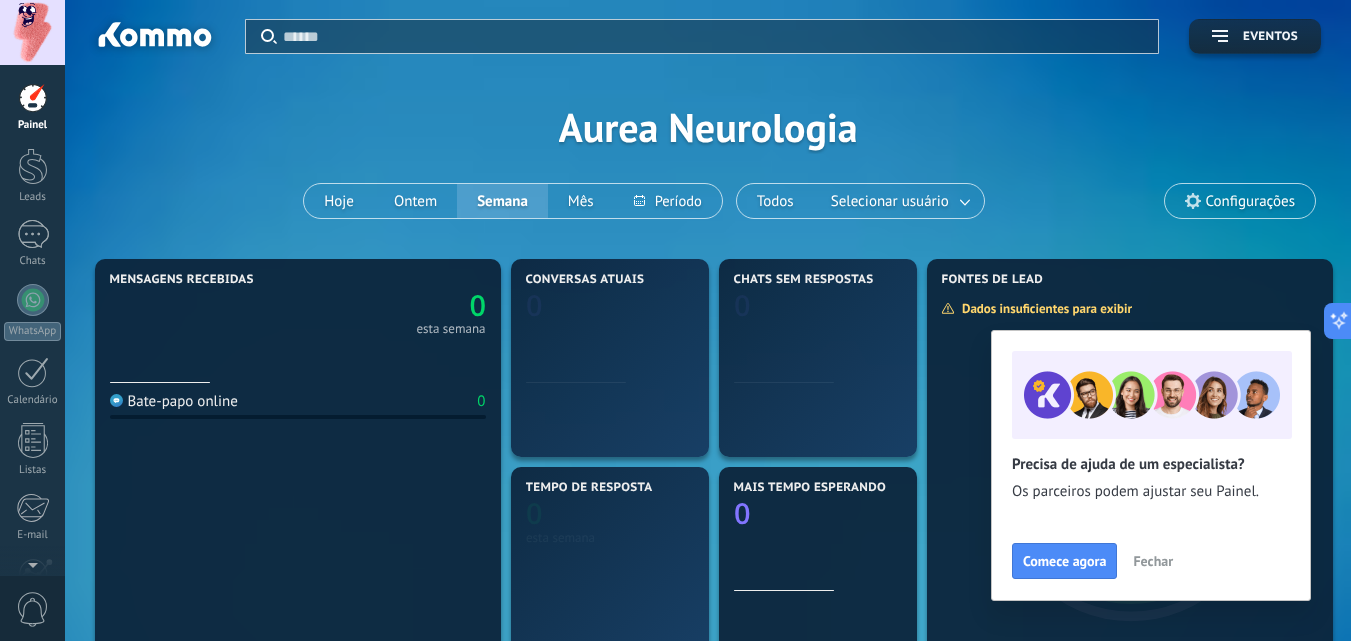 click on "Fechar" at bounding box center (1153, 561) 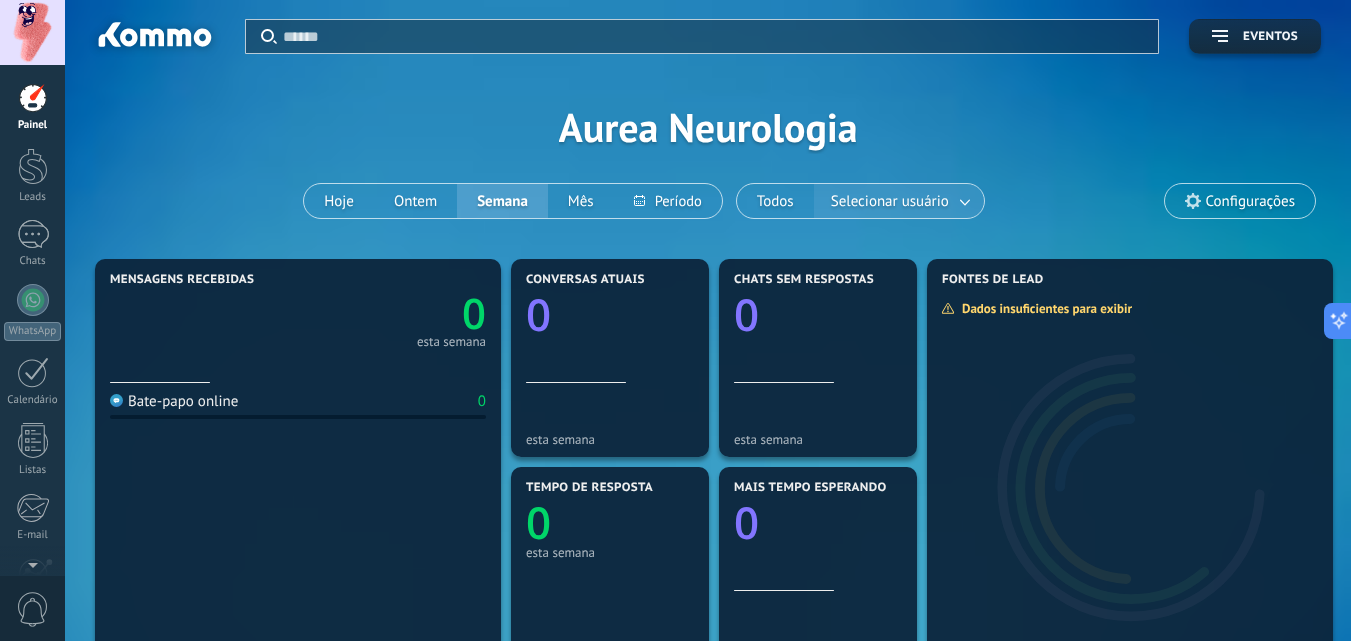 click on "Selecionar usuário" at bounding box center (890, 201) 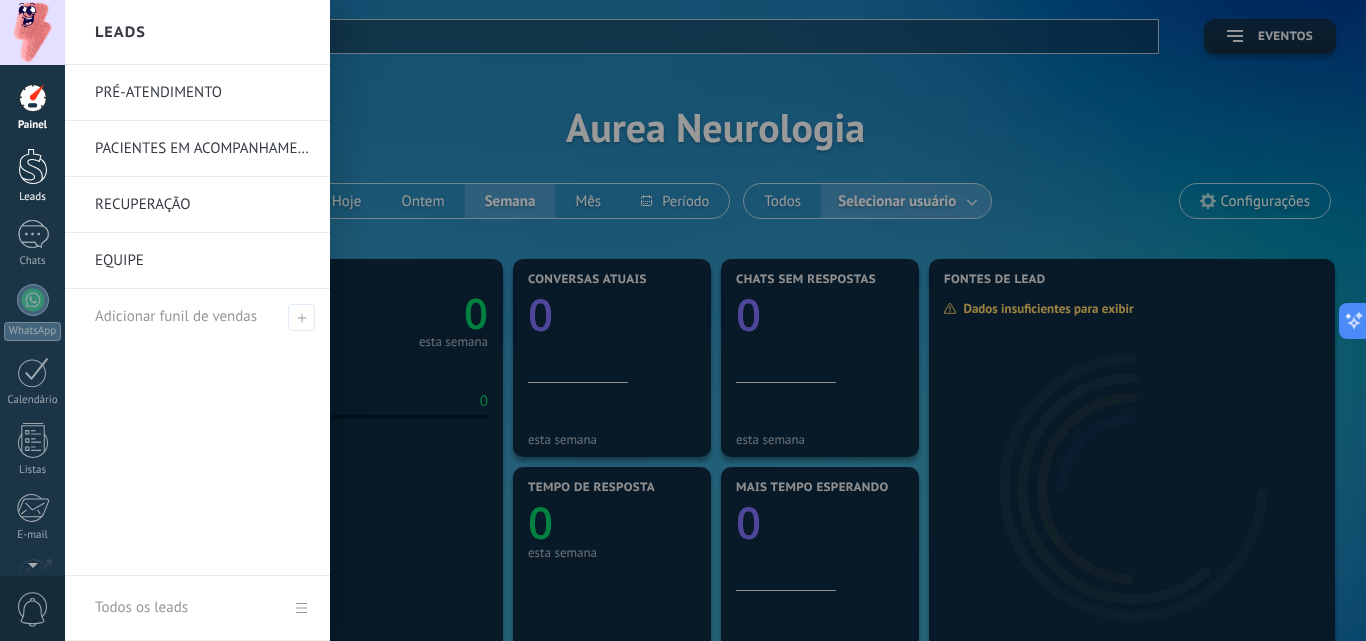 click at bounding box center (33, 166) 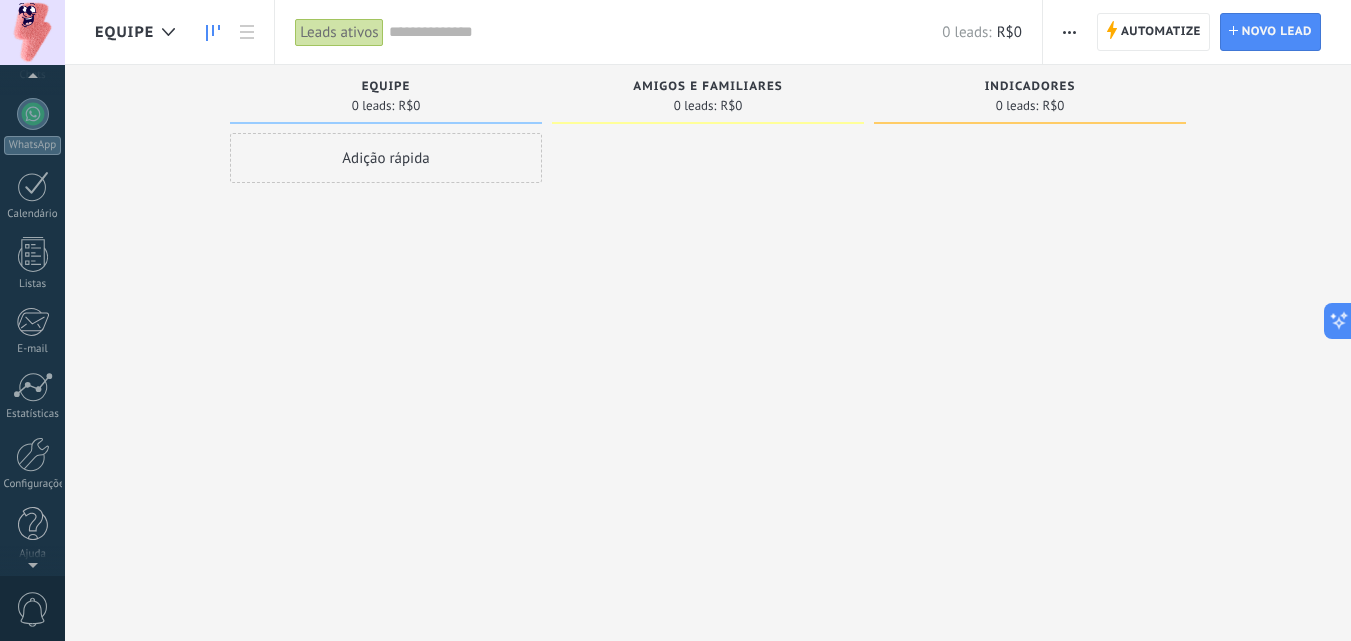 scroll, scrollTop: 191, scrollLeft: 0, axis: vertical 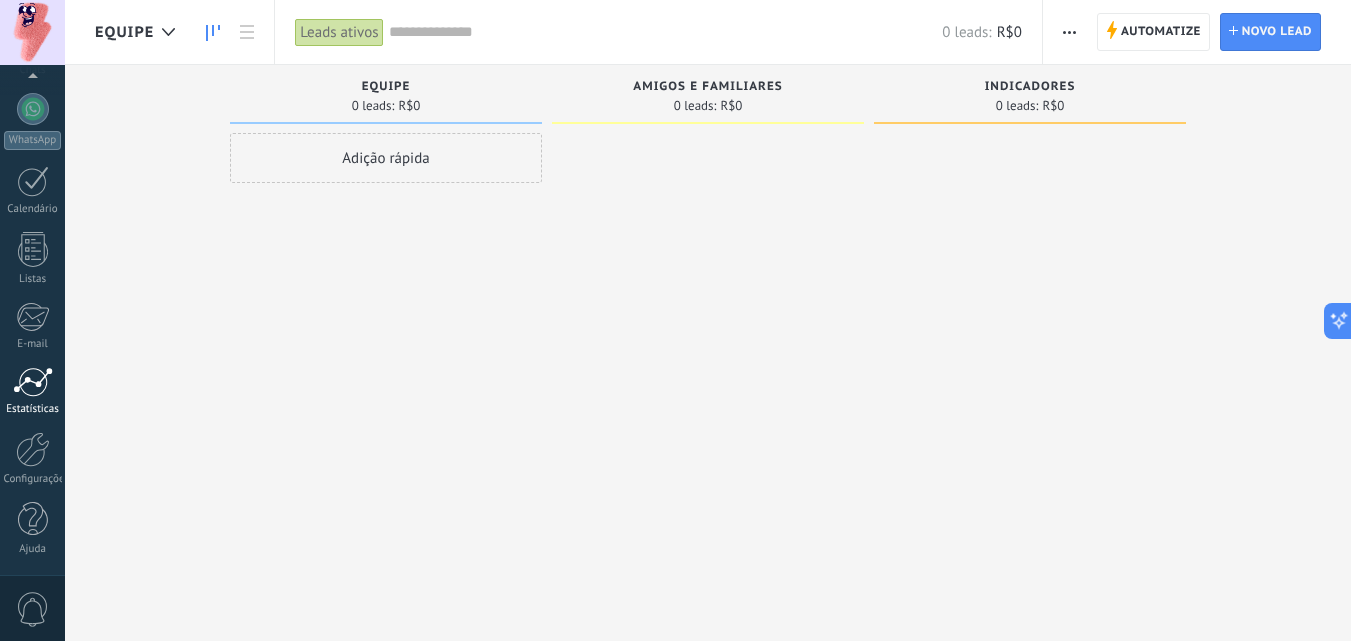 click at bounding box center (33, 382) 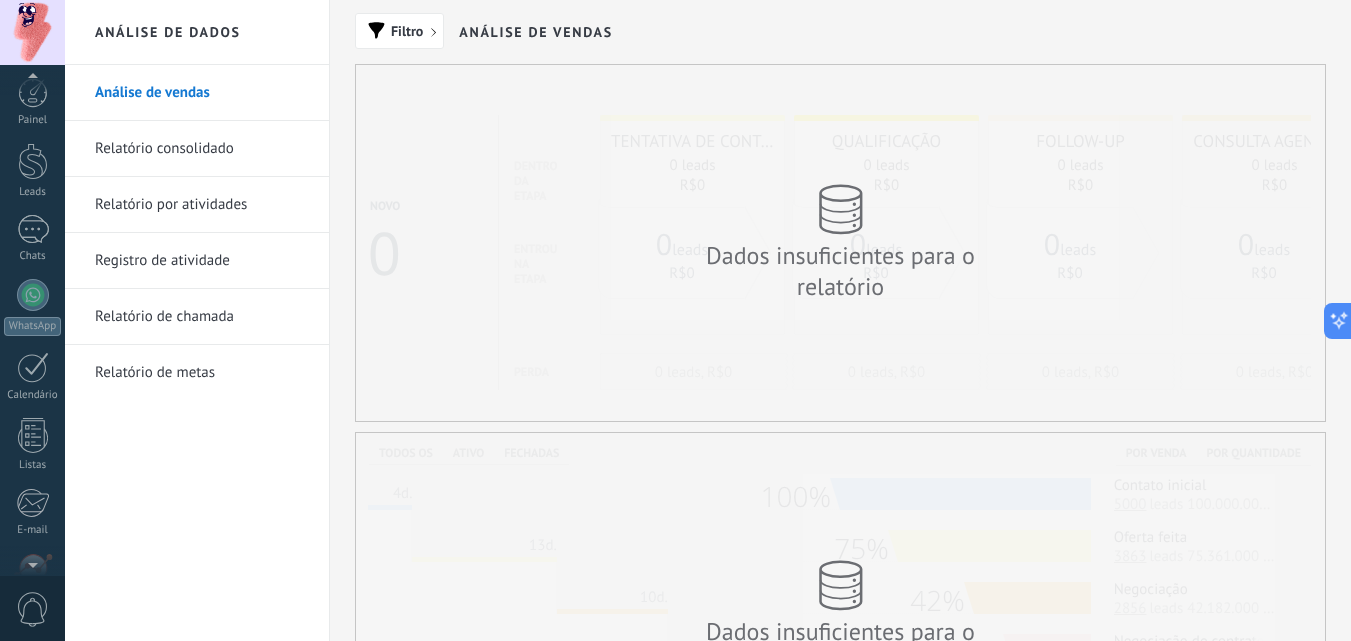 scroll, scrollTop: 0, scrollLeft: 0, axis: both 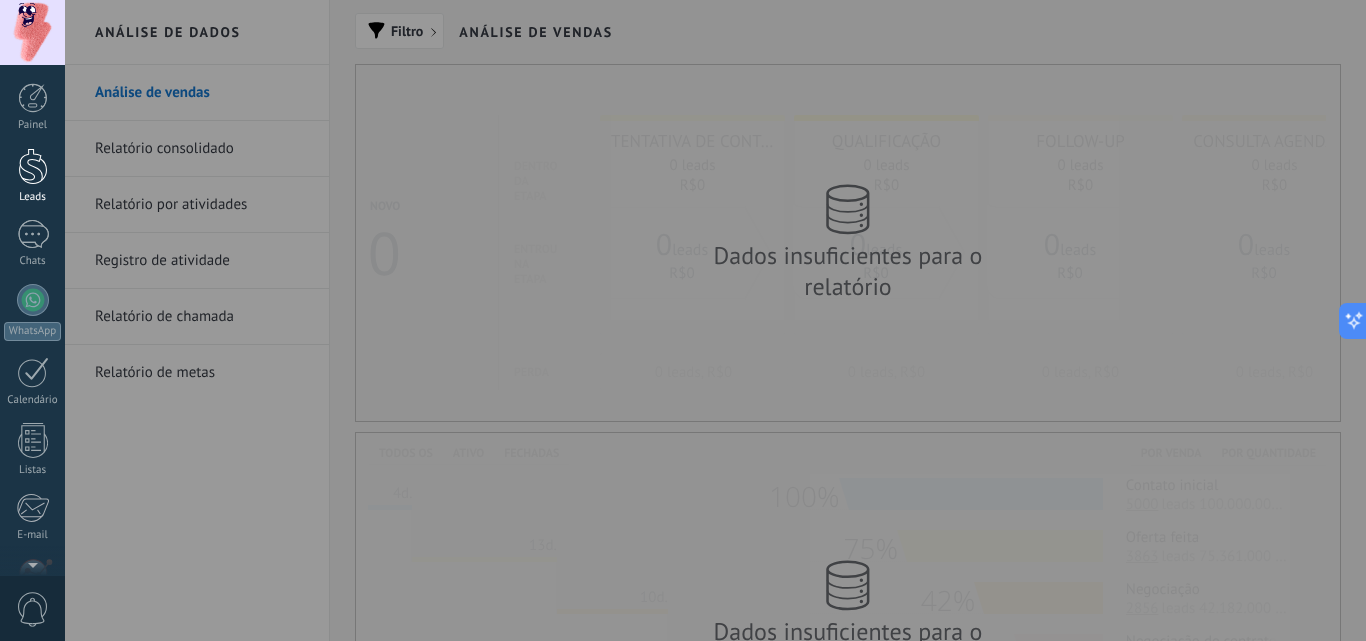 click at bounding box center (33, 166) 